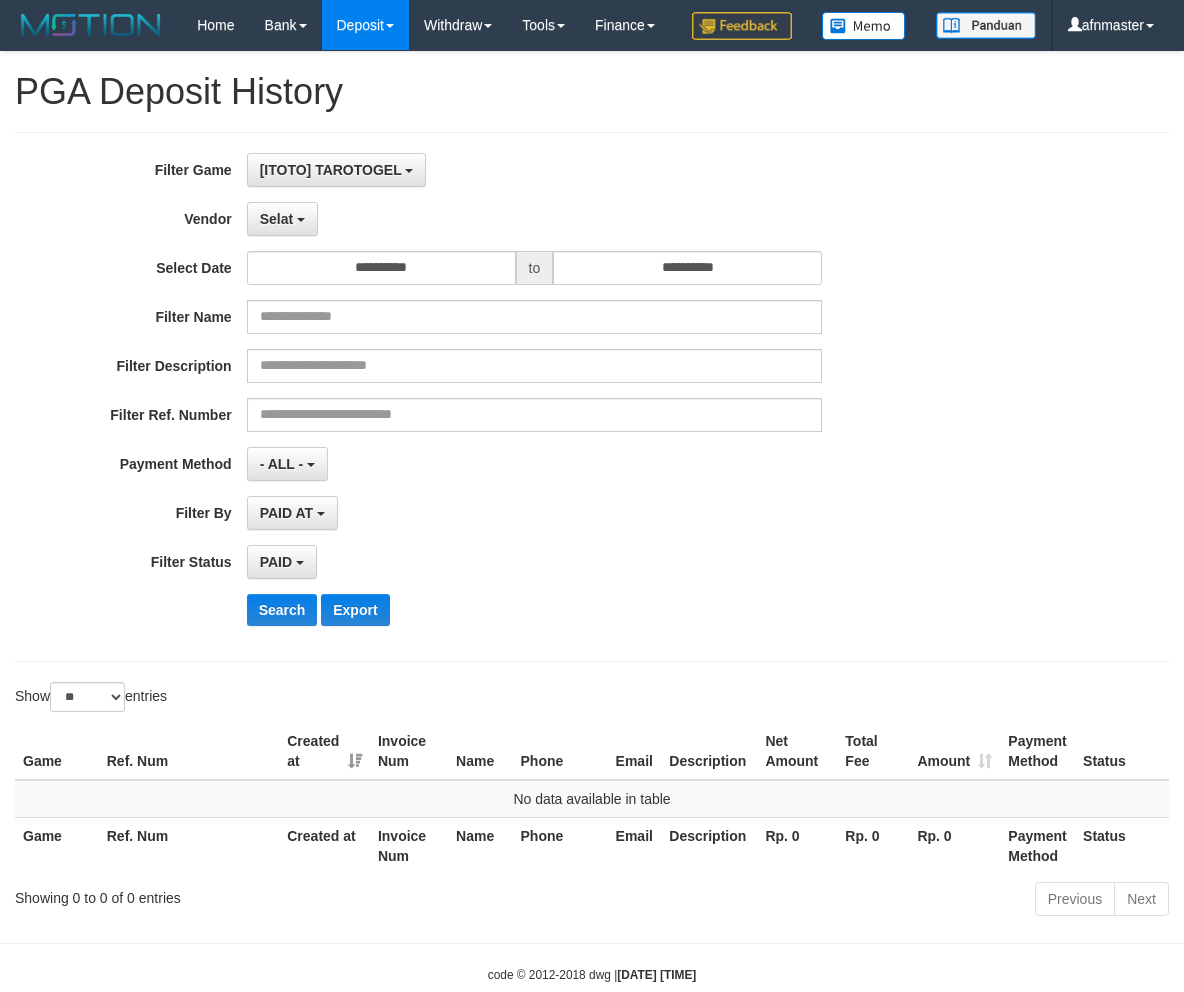 select on "**********" 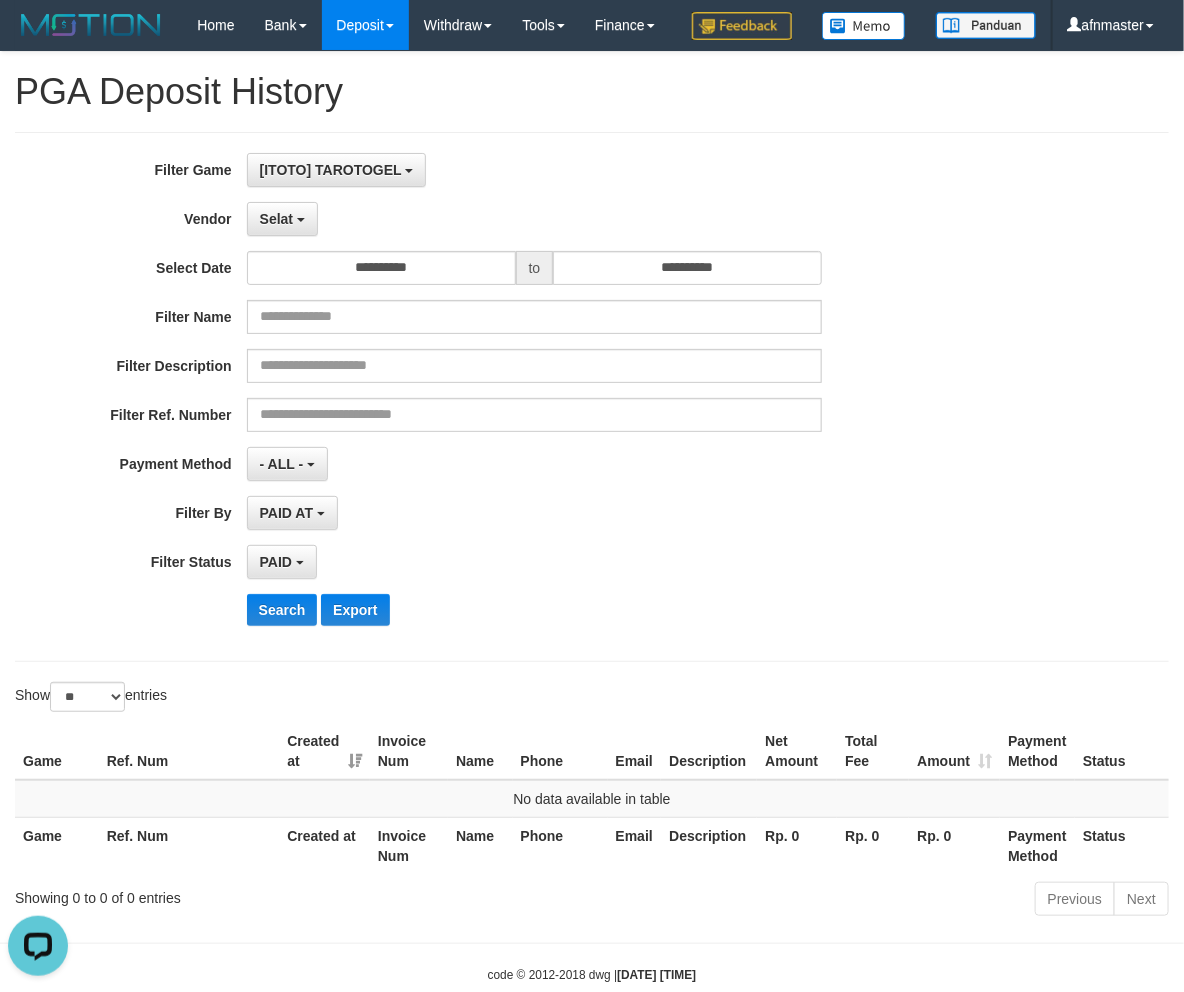 scroll, scrollTop: 0, scrollLeft: 0, axis: both 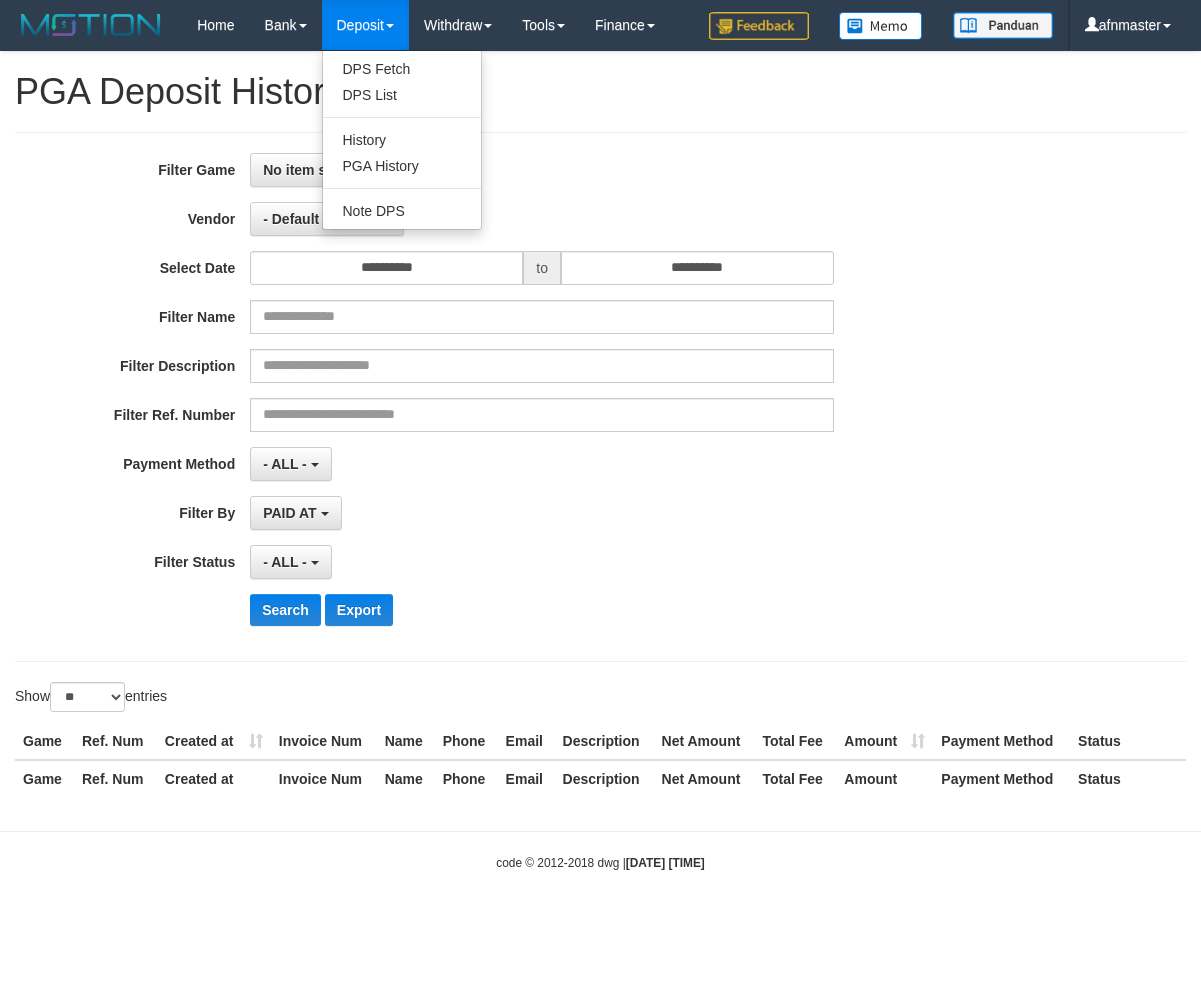 select 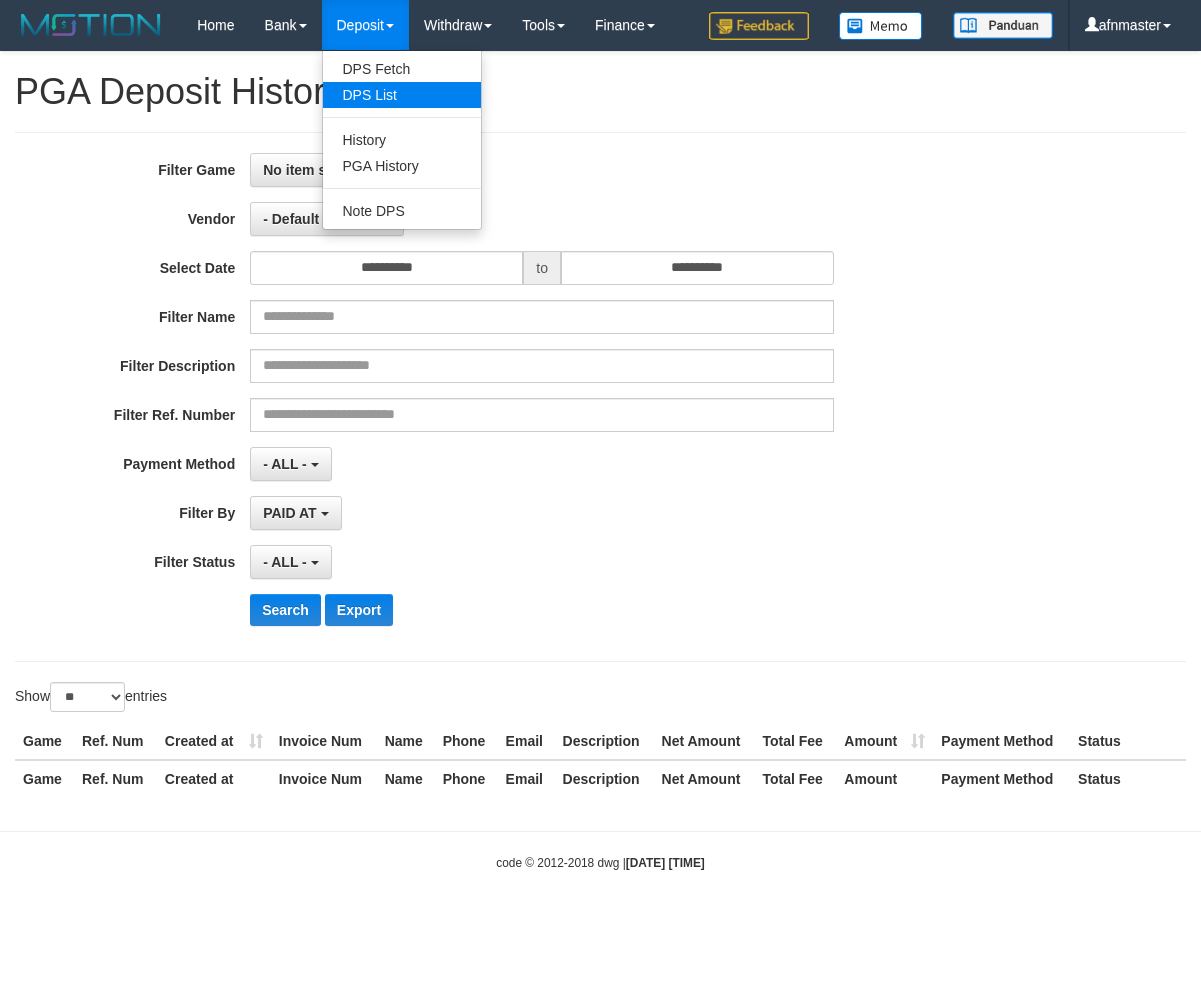 scroll, scrollTop: 0, scrollLeft: 0, axis: both 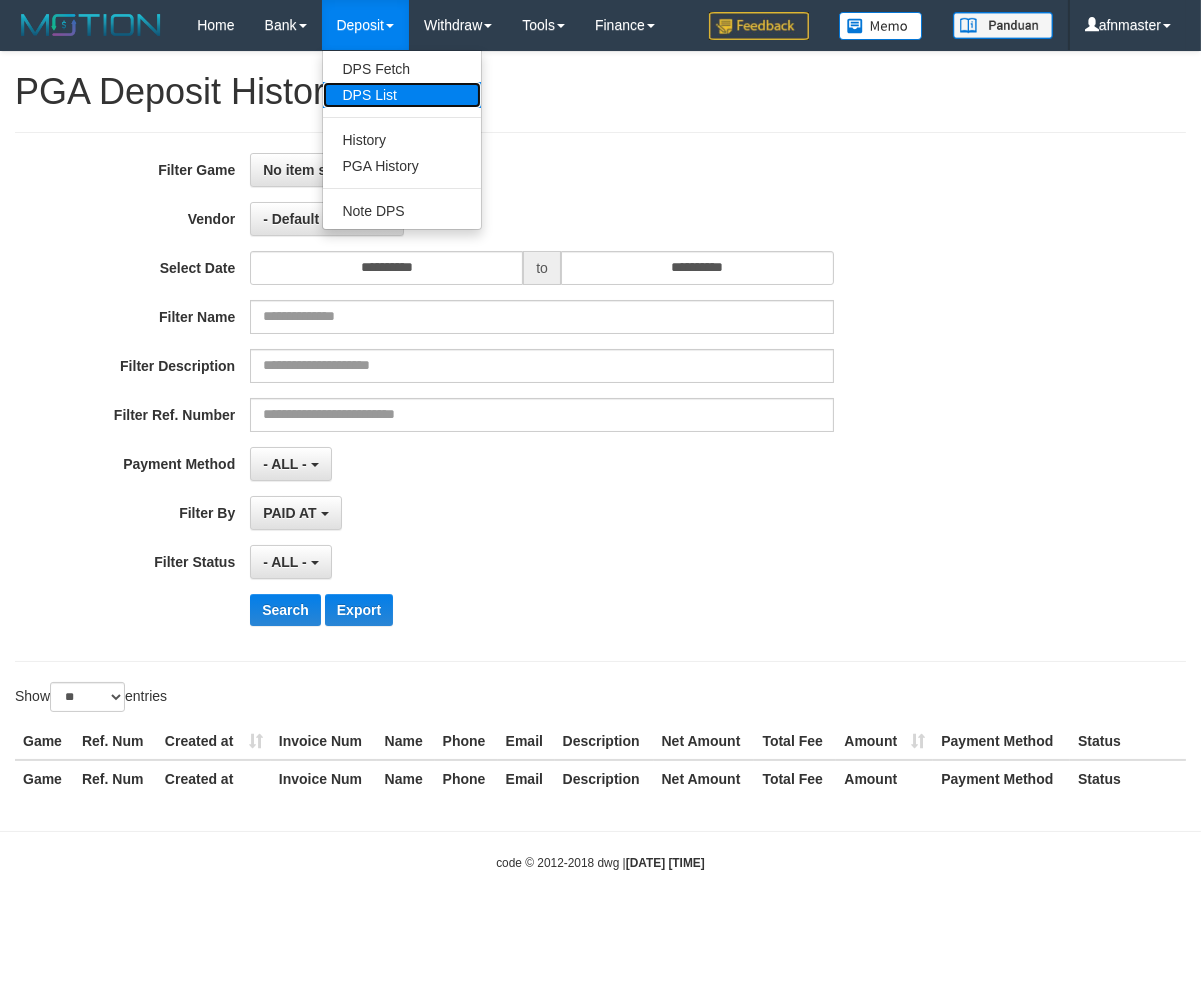 click on "DPS List" at bounding box center (402, 95) 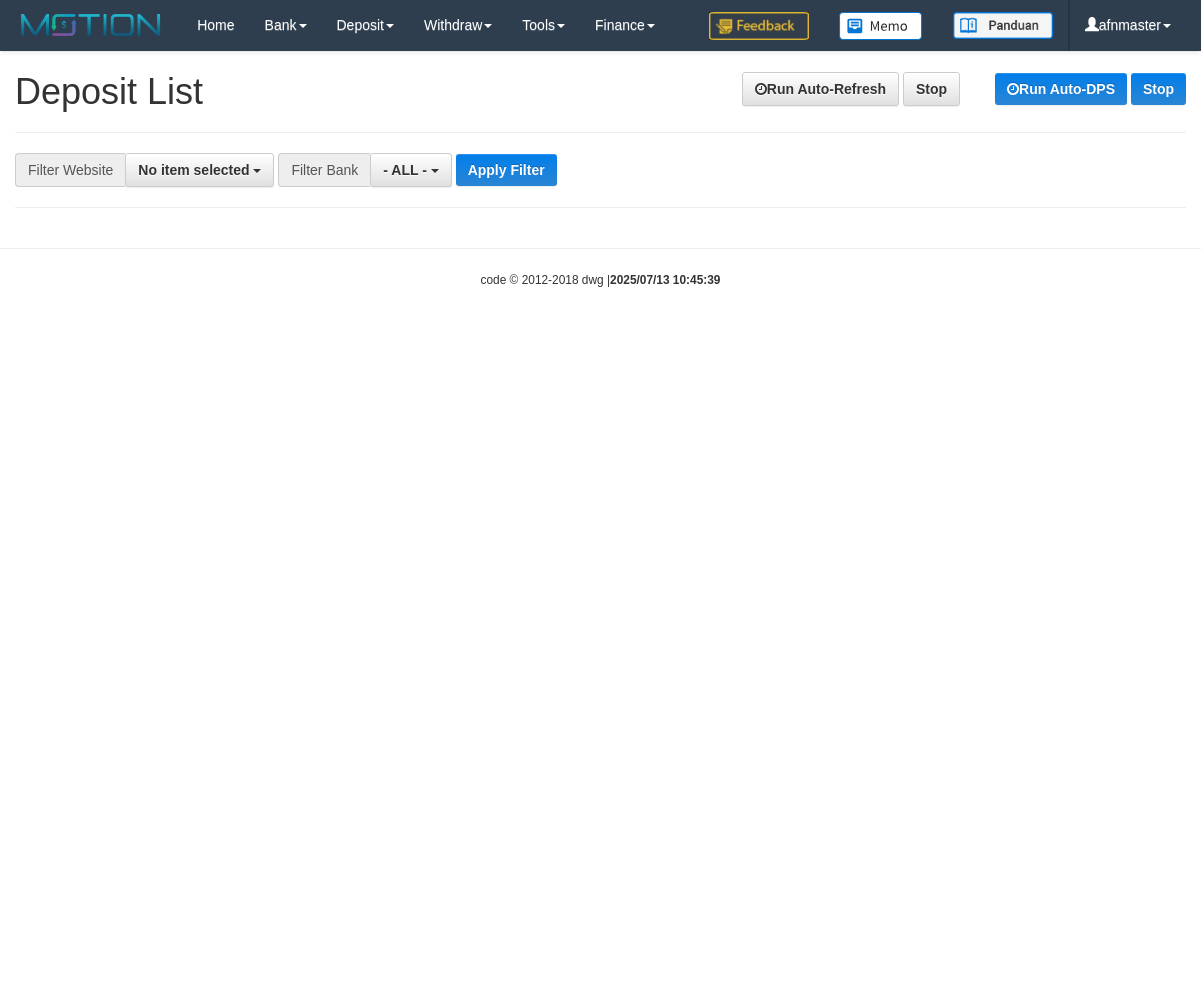 select 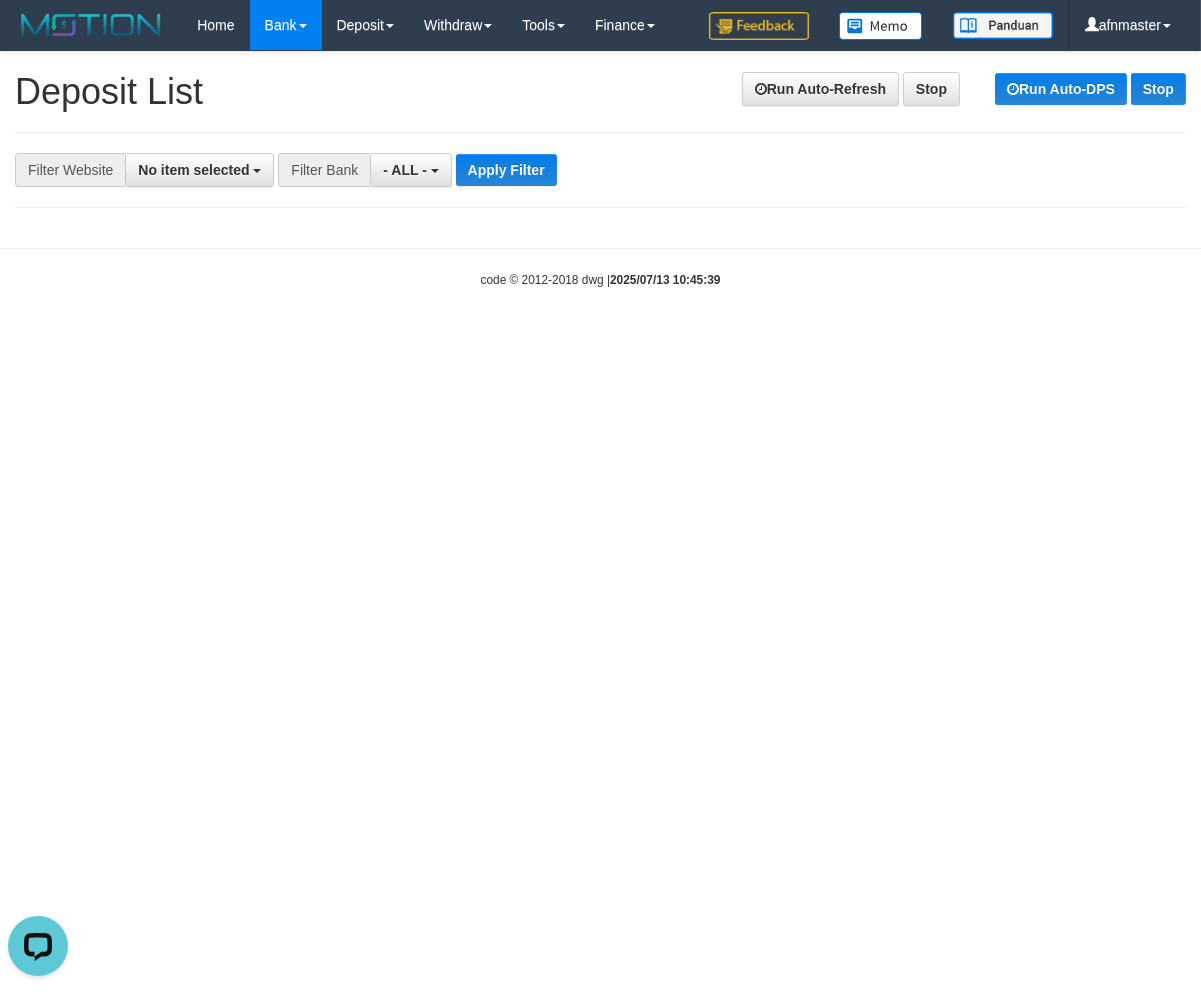 scroll, scrollTop: 0, scrollLeft: 0, axis: both 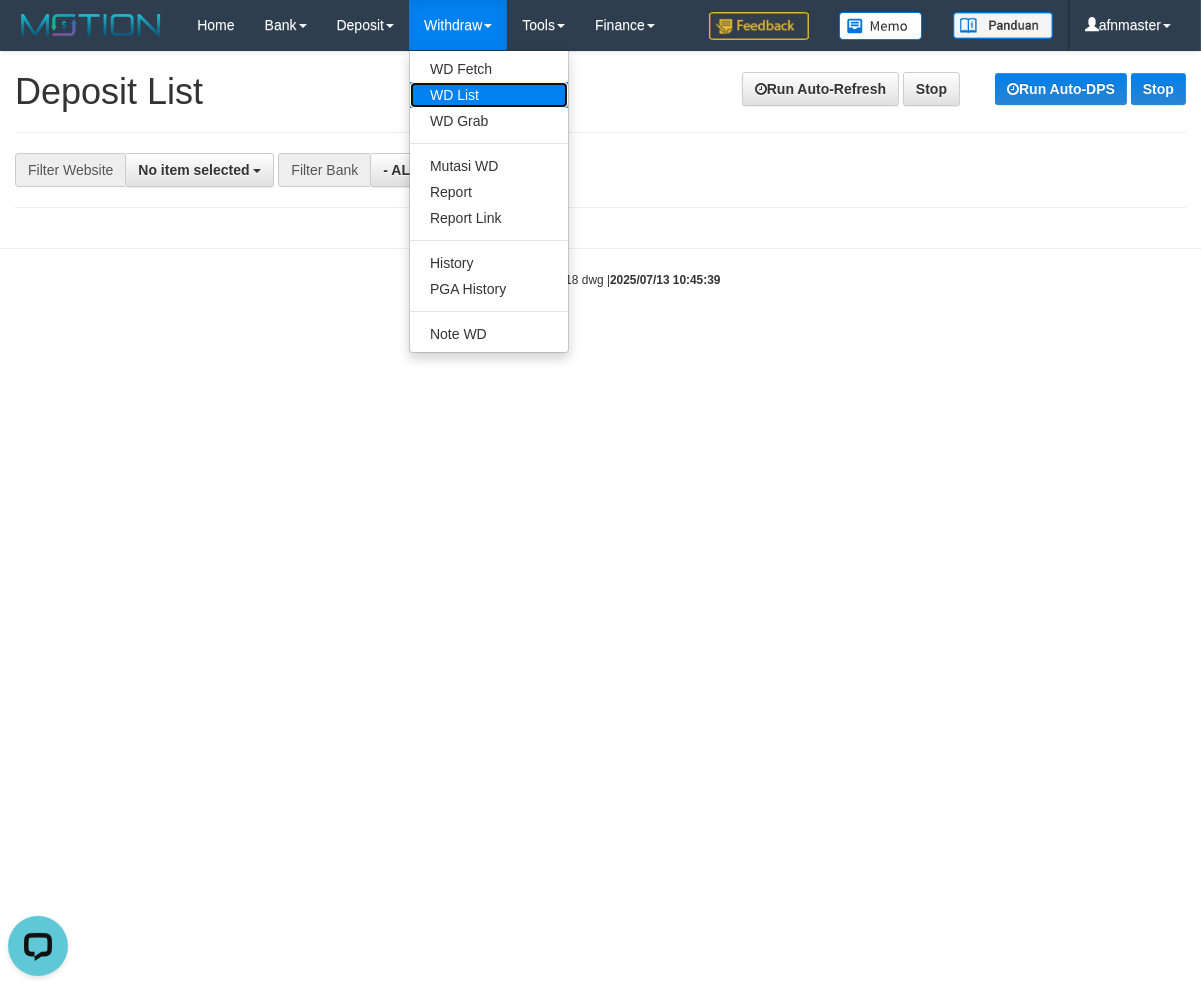 click on "WD List" at bounding box center [489, 95] 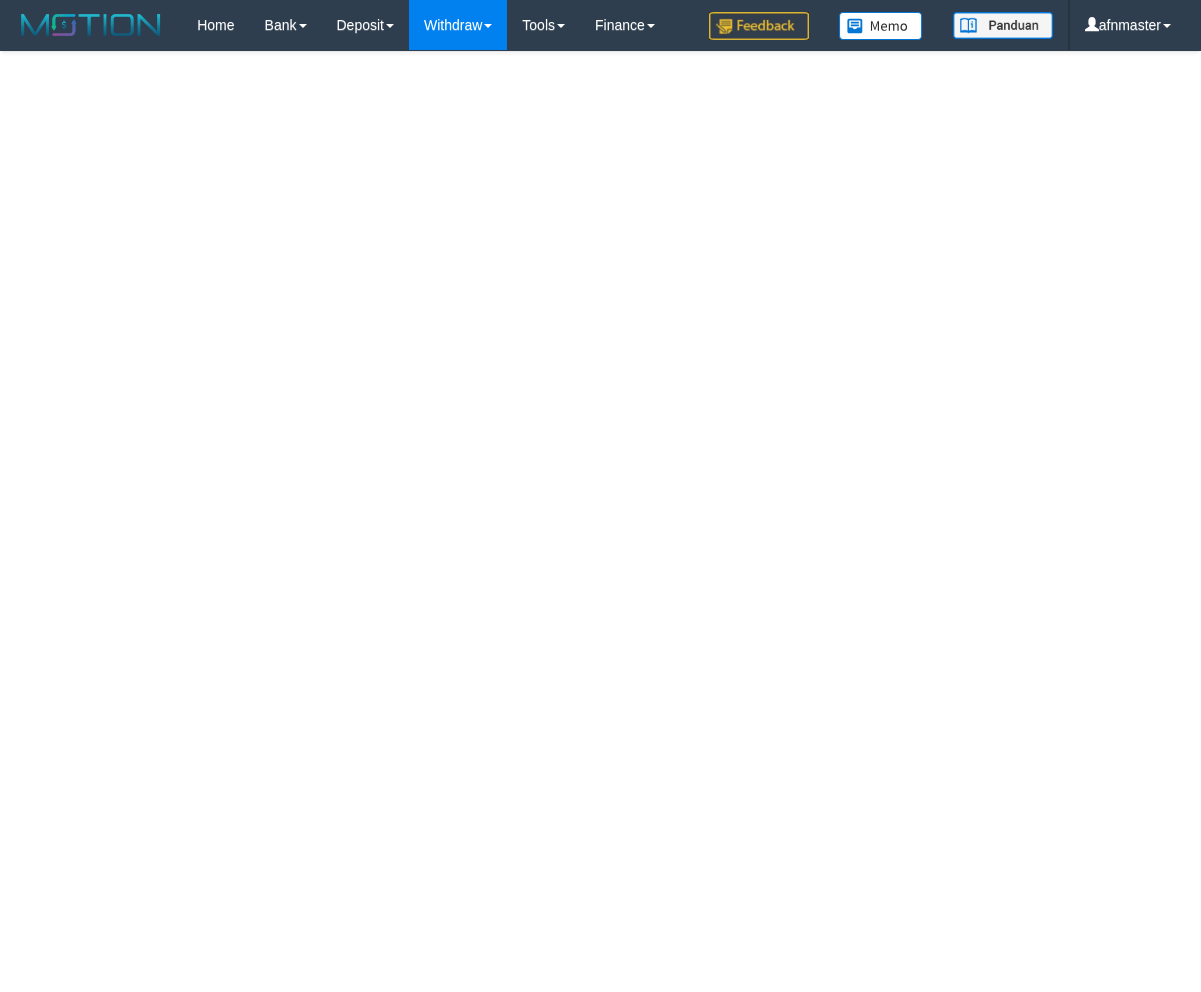 scroll, scrollTop: 0, scrollLeft: 0, axis: both 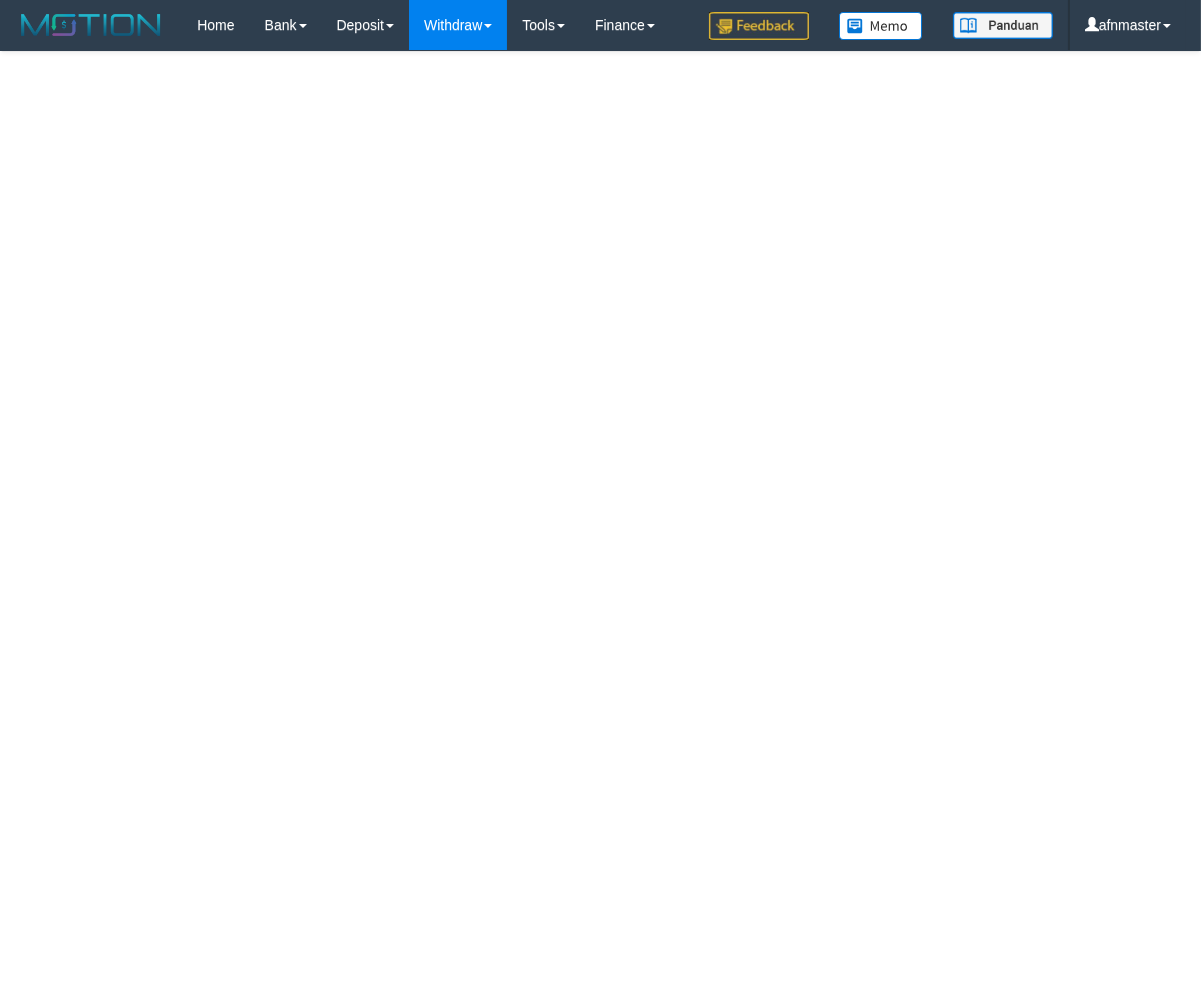 select 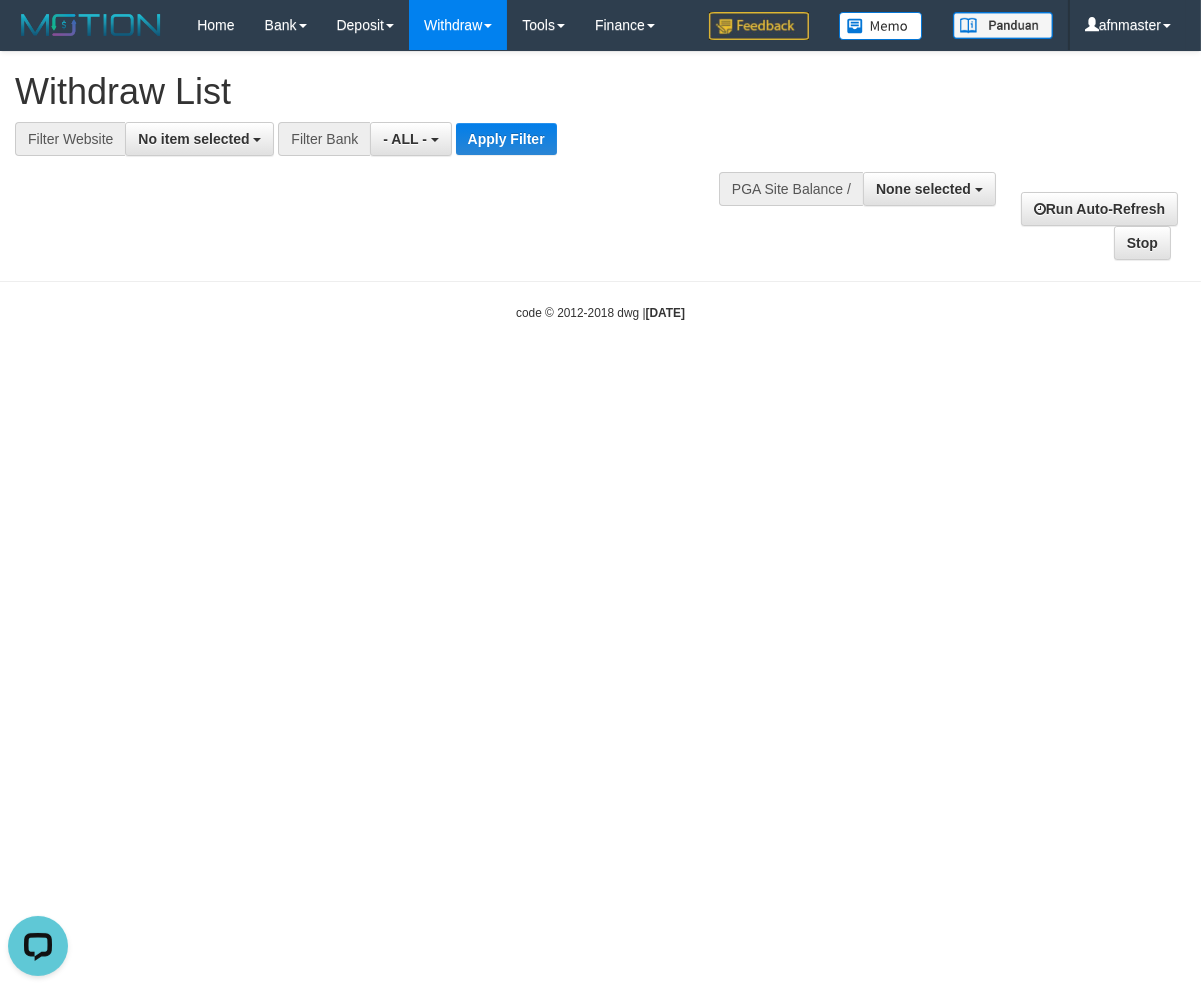 scroll, scrollTop: 0, scrollLeft: 0, axis: both 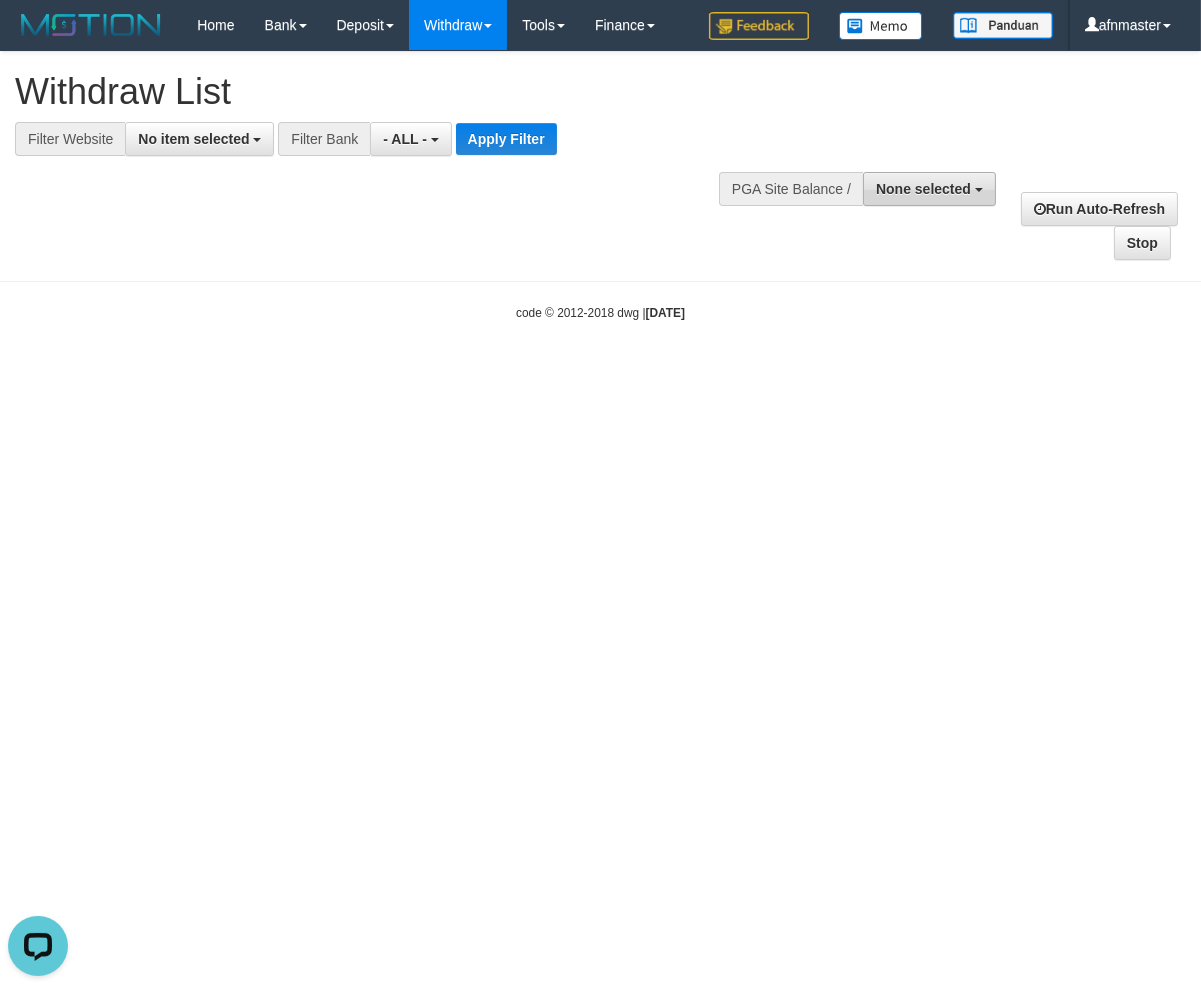 click on "None selected" at bounding box center [929, 189] 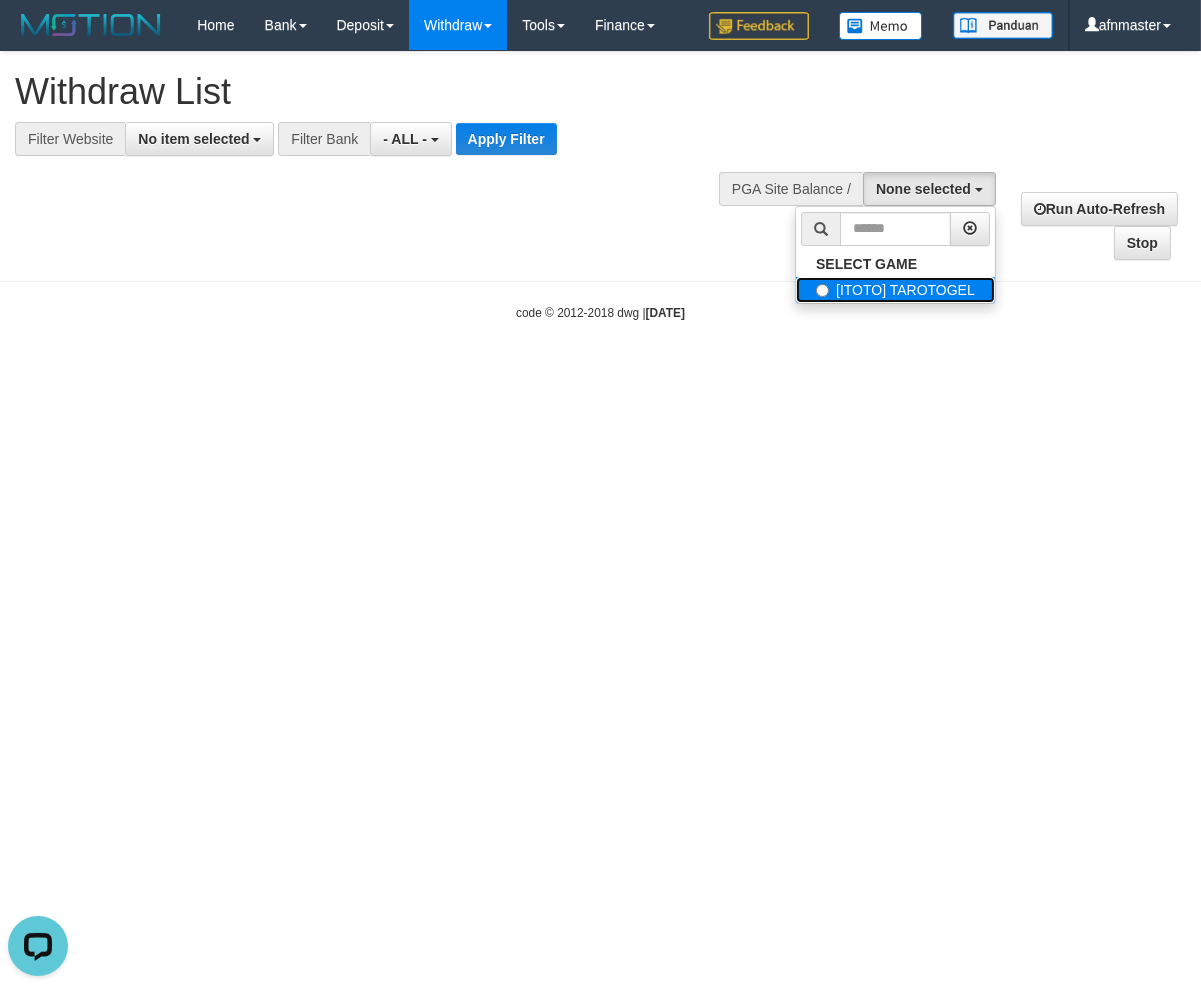 click on "[ITOTO] TAROTOGEL" at bounding box center (895, 290) 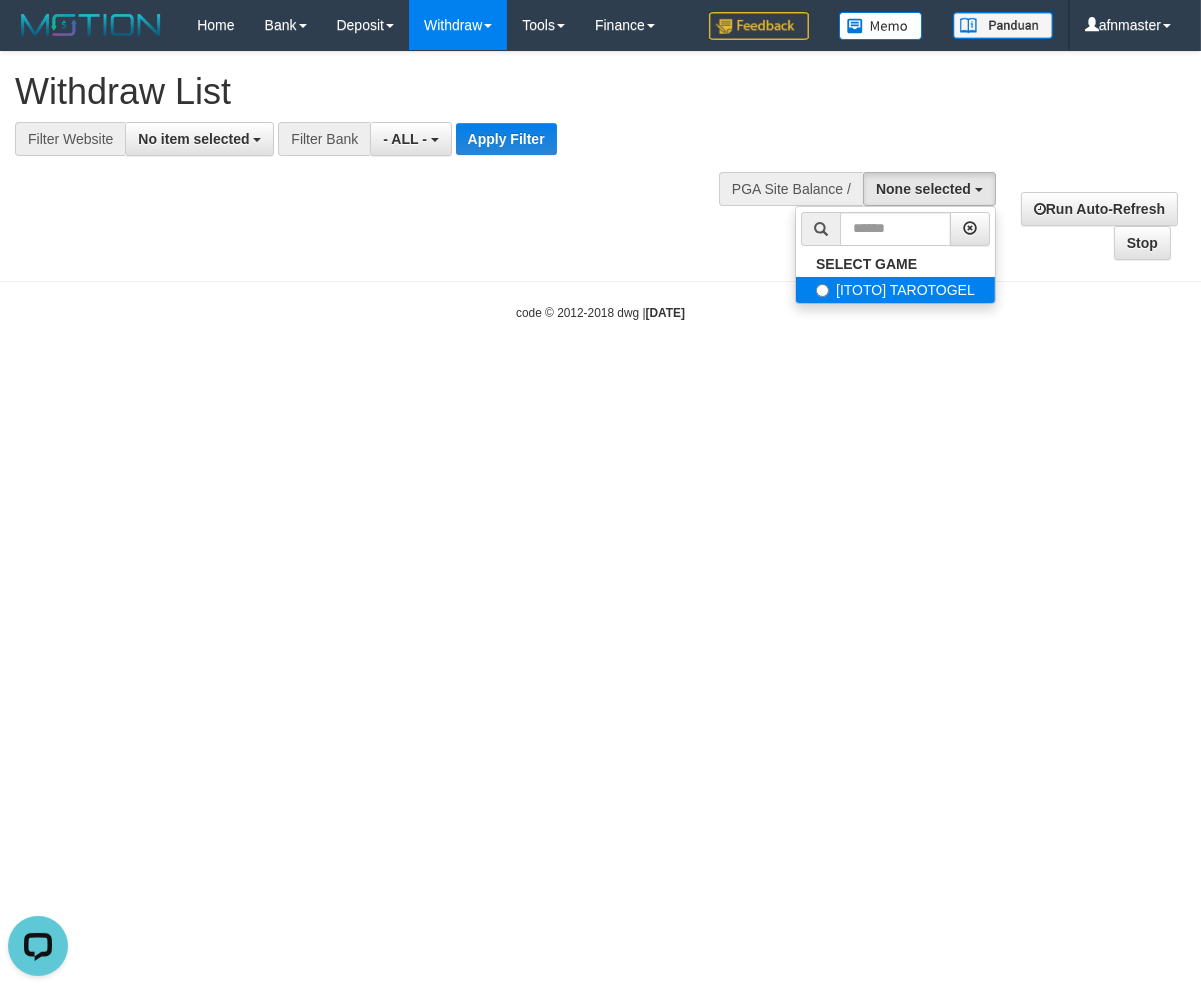 select on "***" 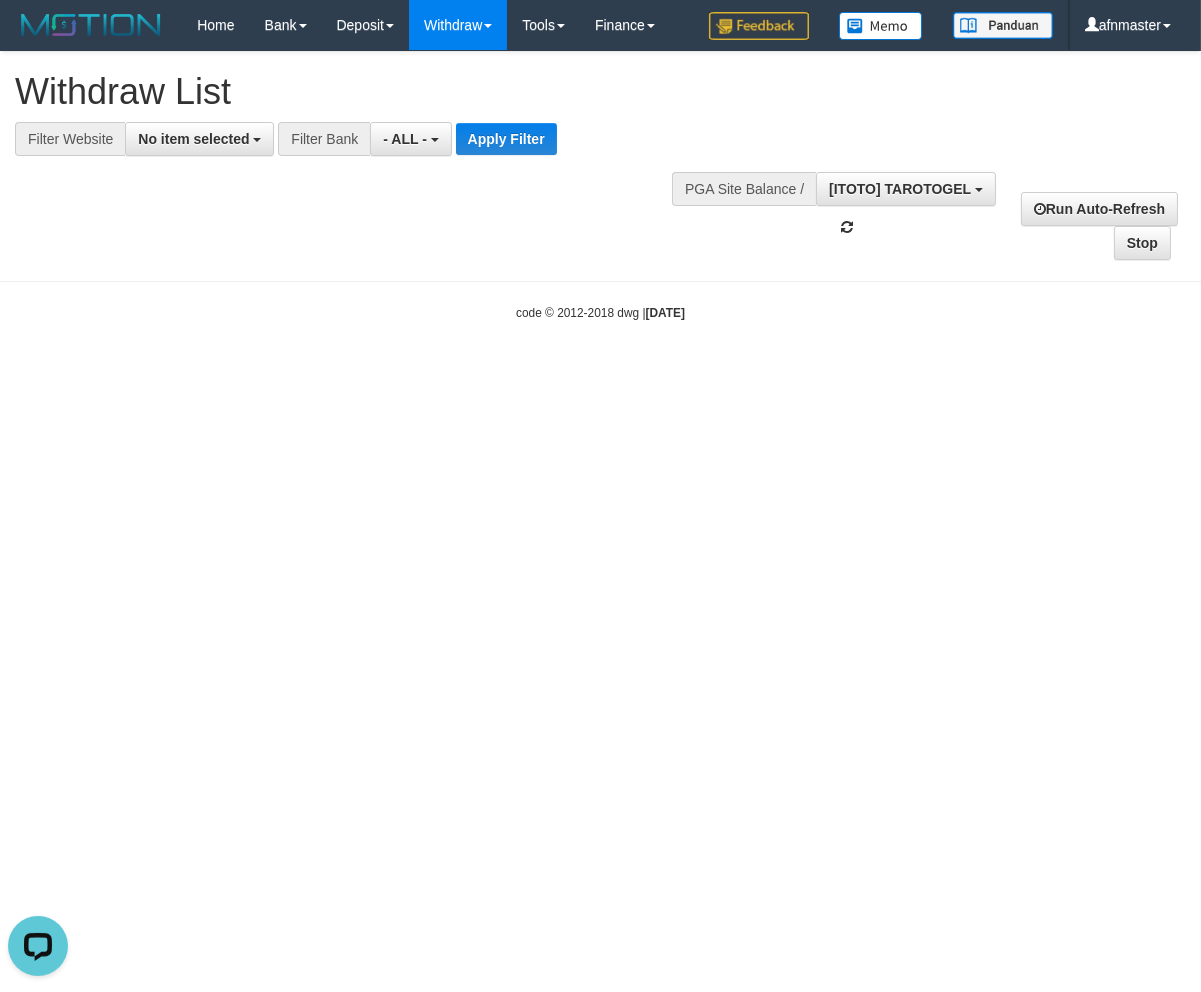 scroll, scrollTop: 17, scrollLeft: 0, axis: vertical 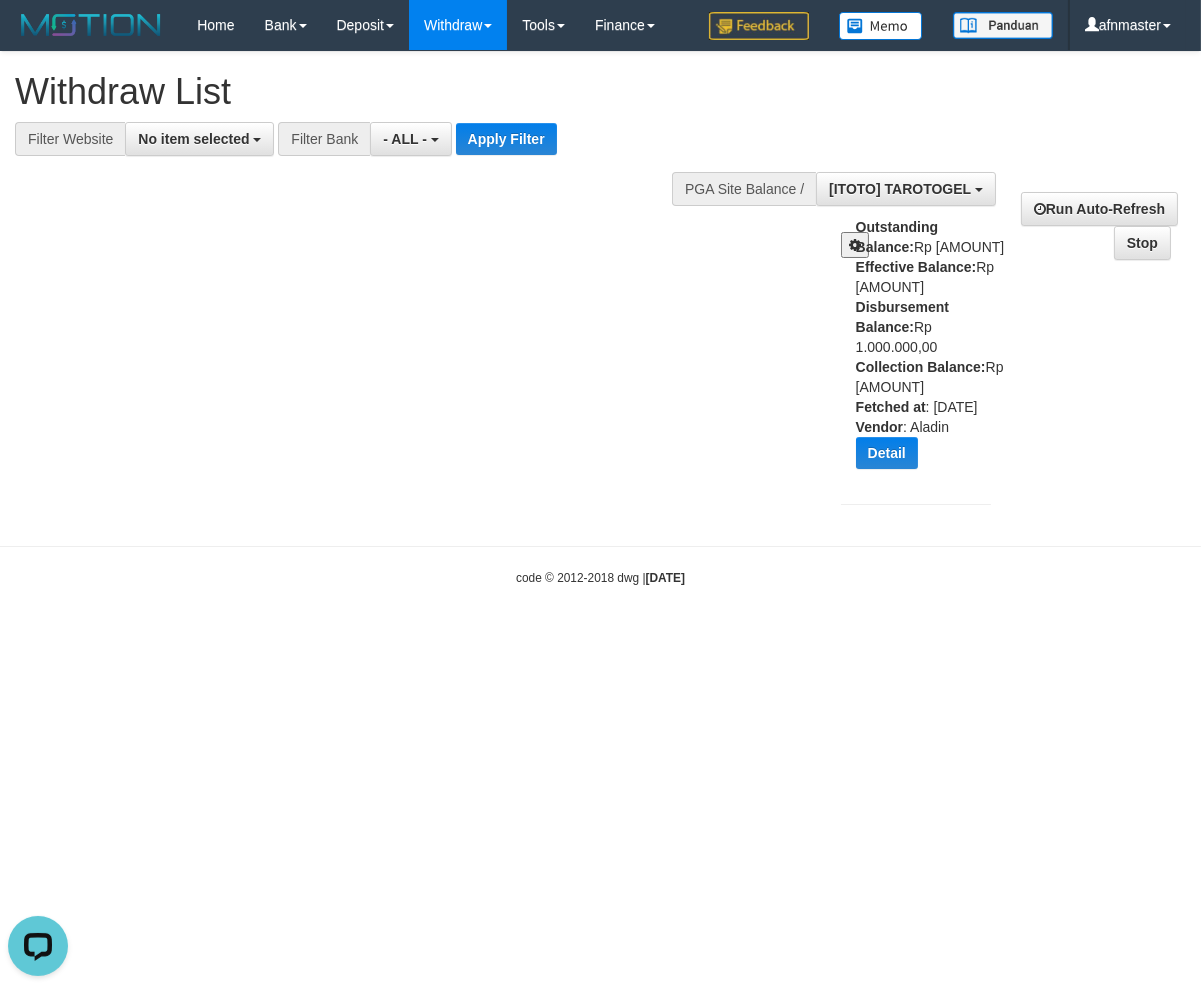 click on "Outstanding Balance:  Rp [AMOUNT]
Effective Balance:  Rp [AMOUNT]
Disbursement Balance:  Rp [AMOUNT]
Collection Balance:  Rp [AMOUNT]
Fetched at : [DATE]
Vendor : [VENDOR]
Detail
Vendor Name
Outstanding Balance
Effective Balance
Disbursment Balance
Collection Balance
No data found
Fetched at:   [DATE]
Vendor:   [VENDOR]
Transfer to Available Vendor" at bounding box center [931, 350] 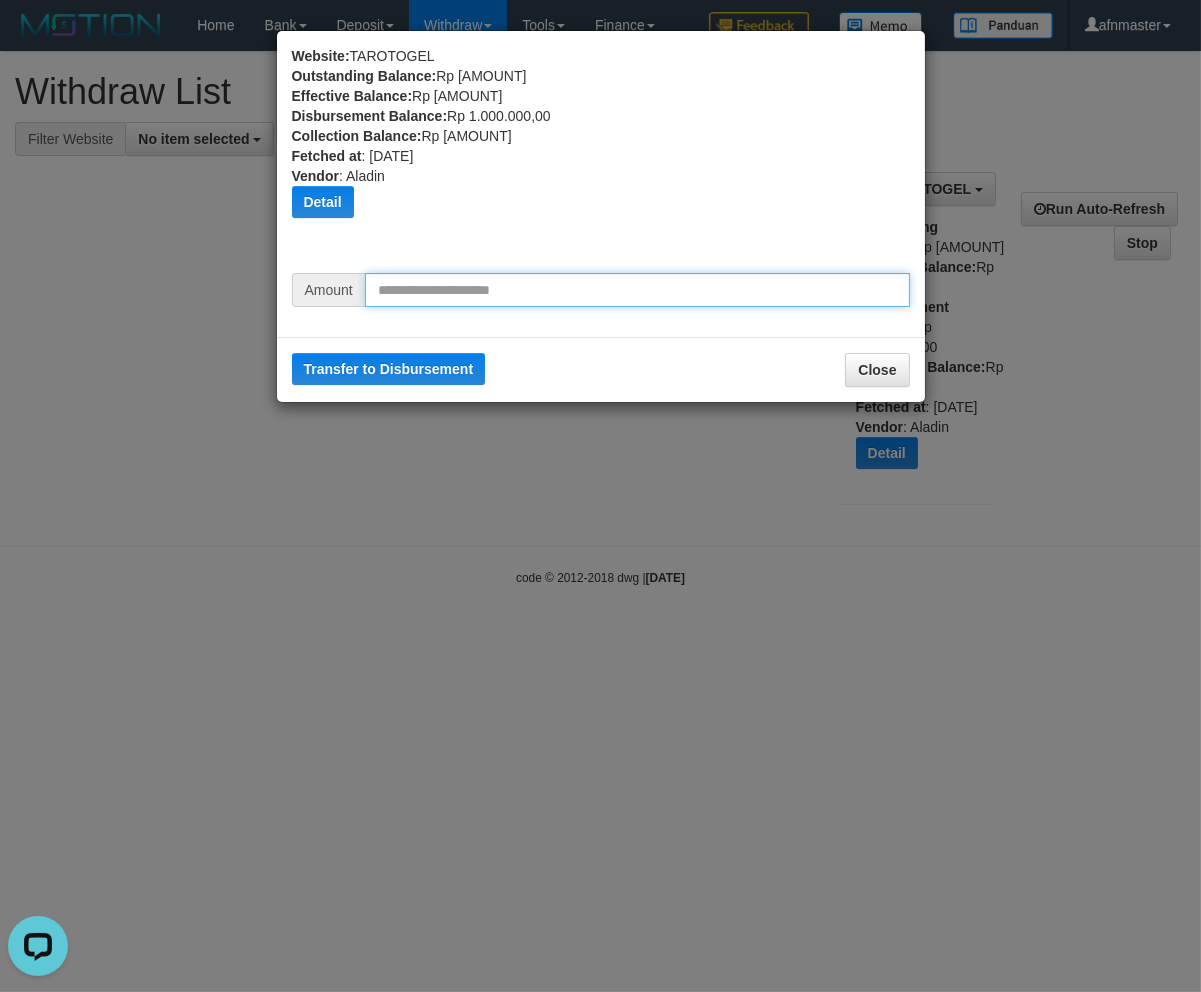 click at bounding box center (637, 290) 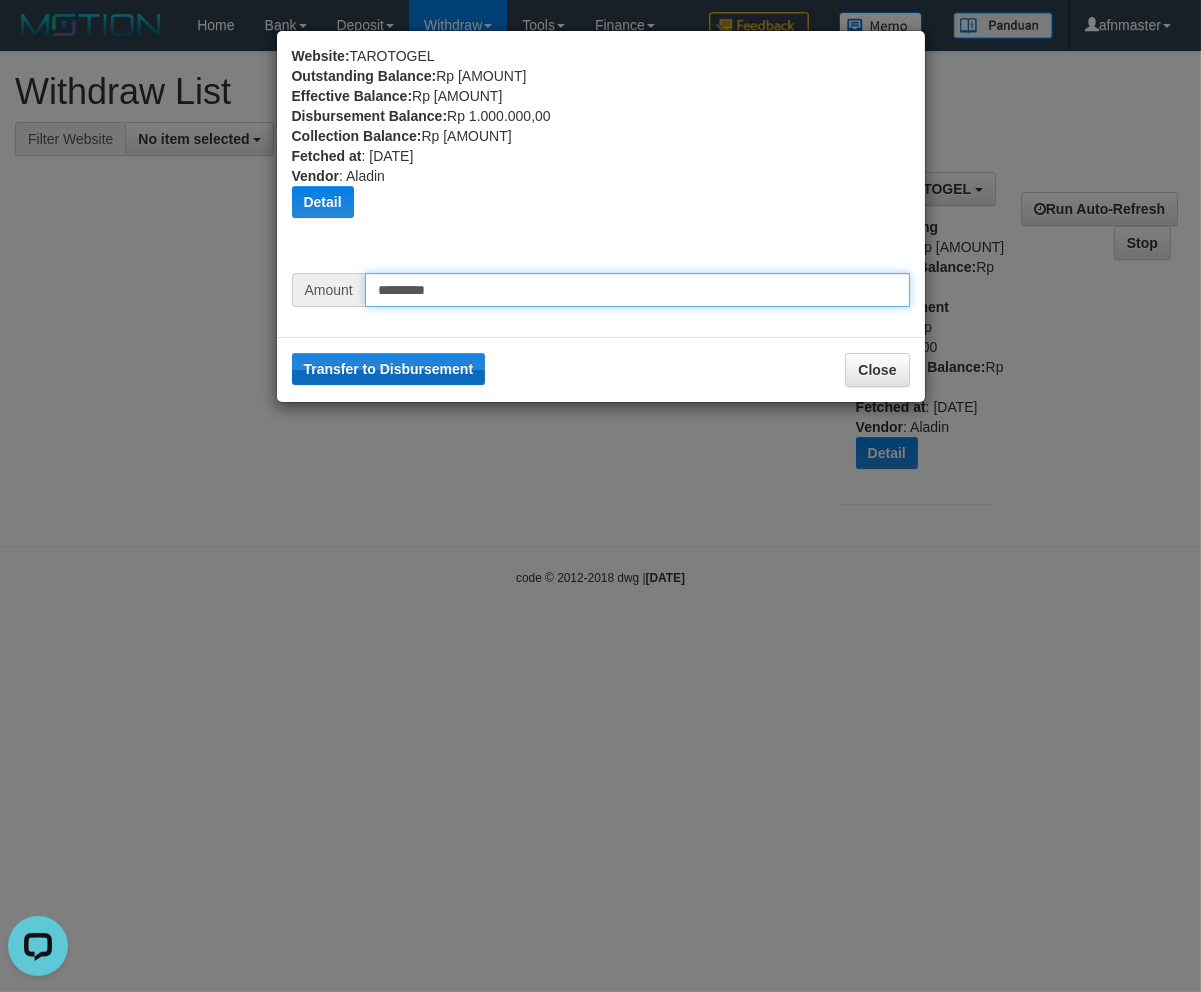 type on "*********" 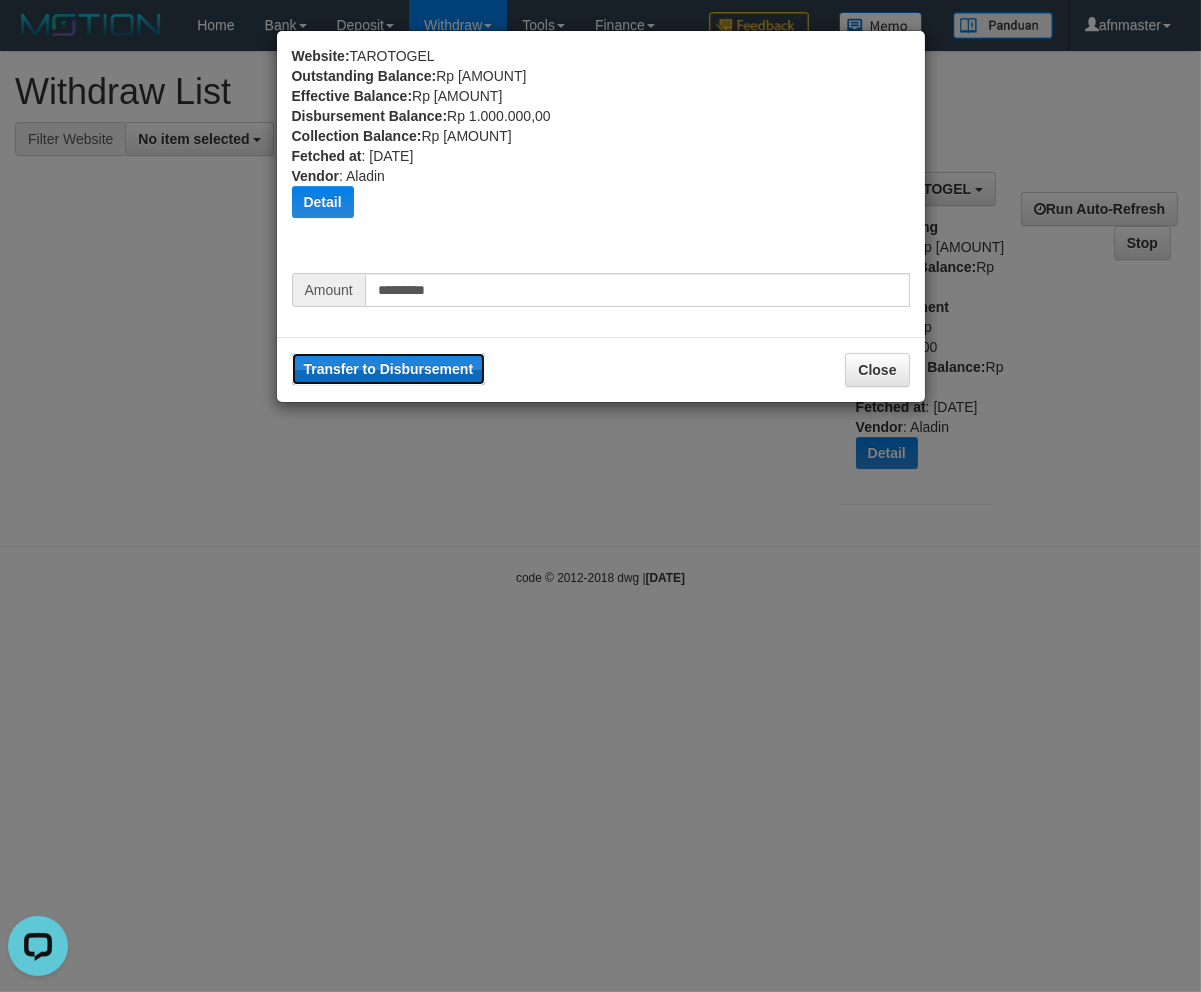 click on "Transfer to Disbursement" at bounding box center [389, 369] 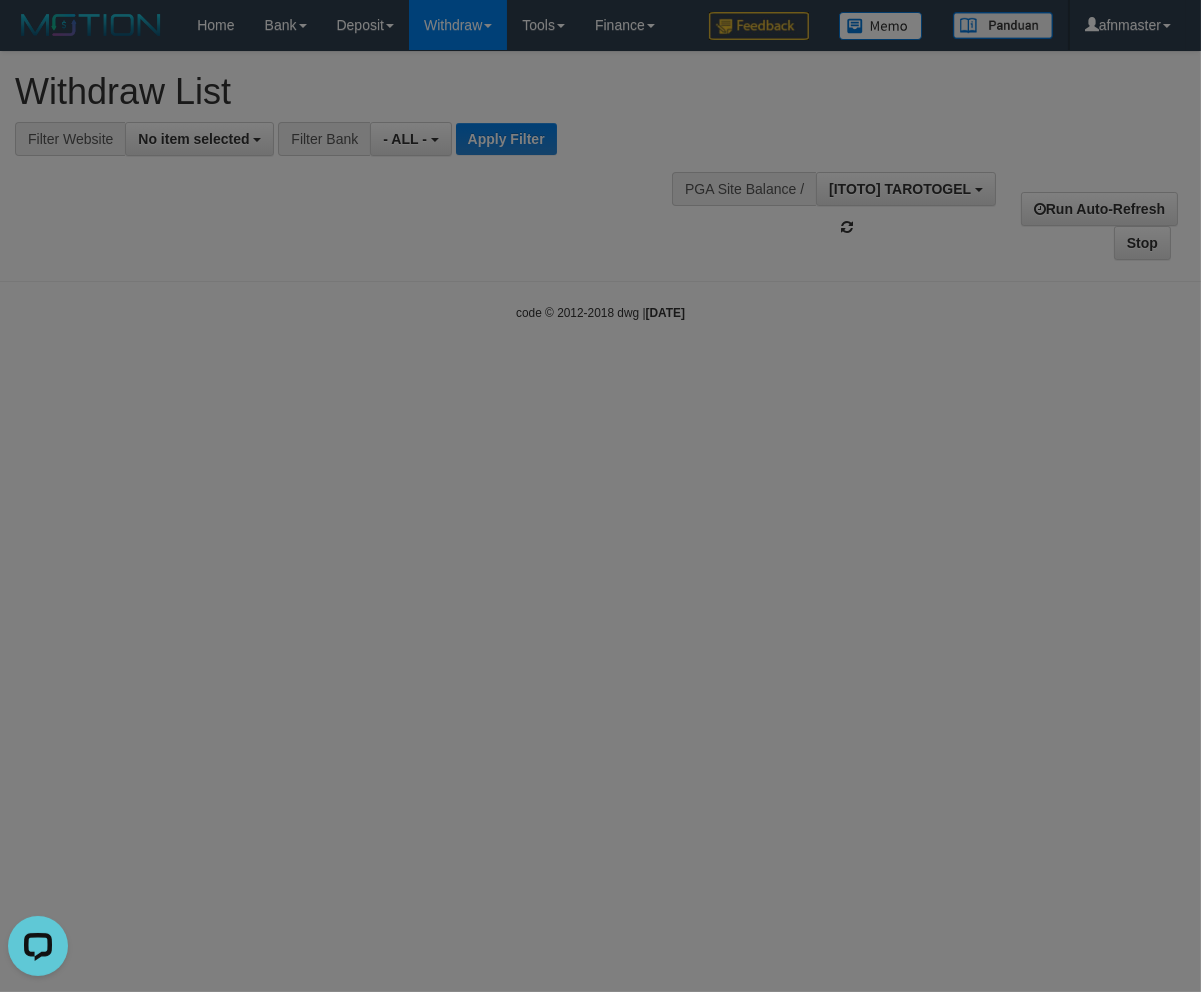 type 